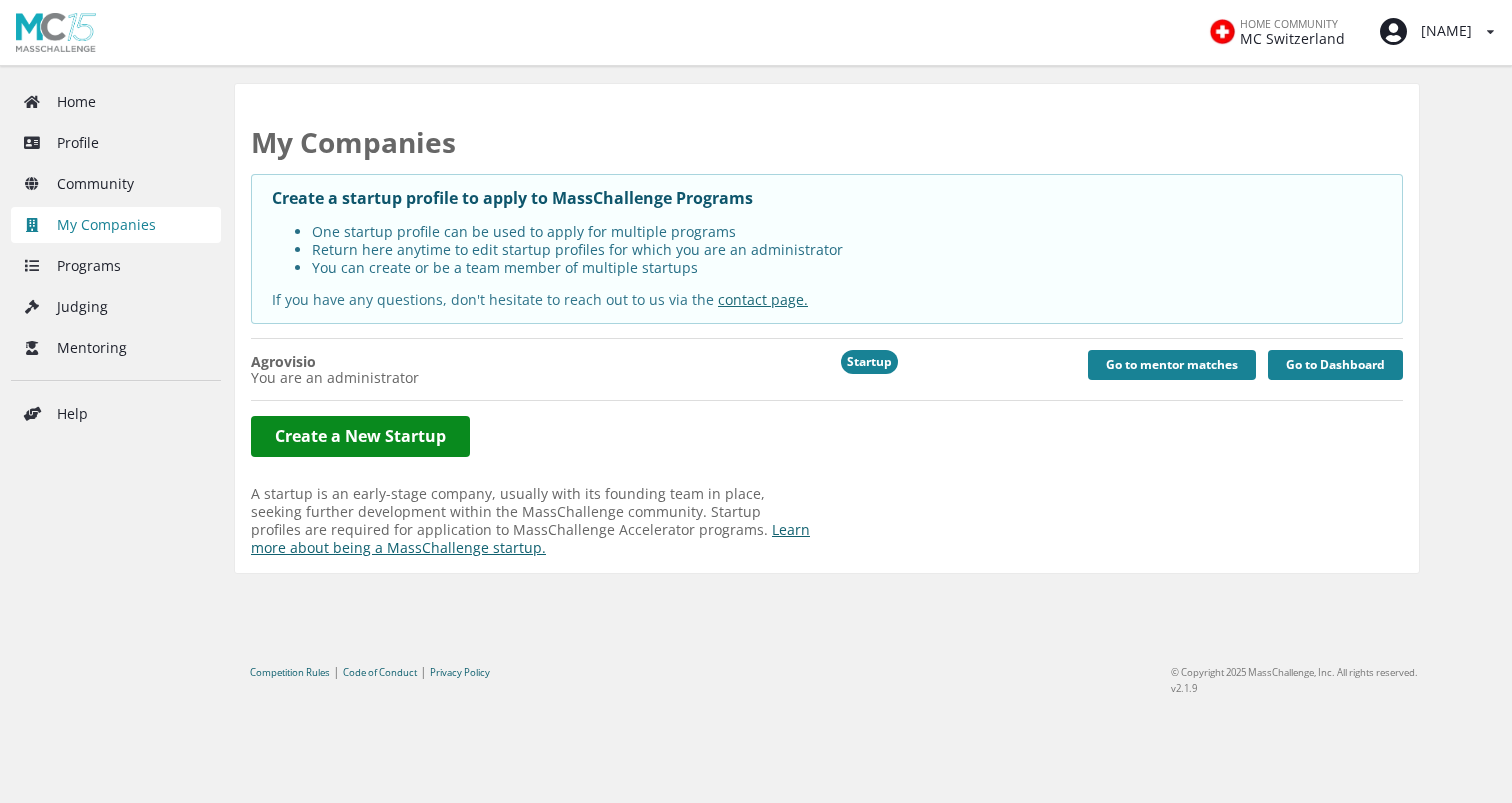 scroll, scrollTop: 0, scrollLeft: 0, axis: both 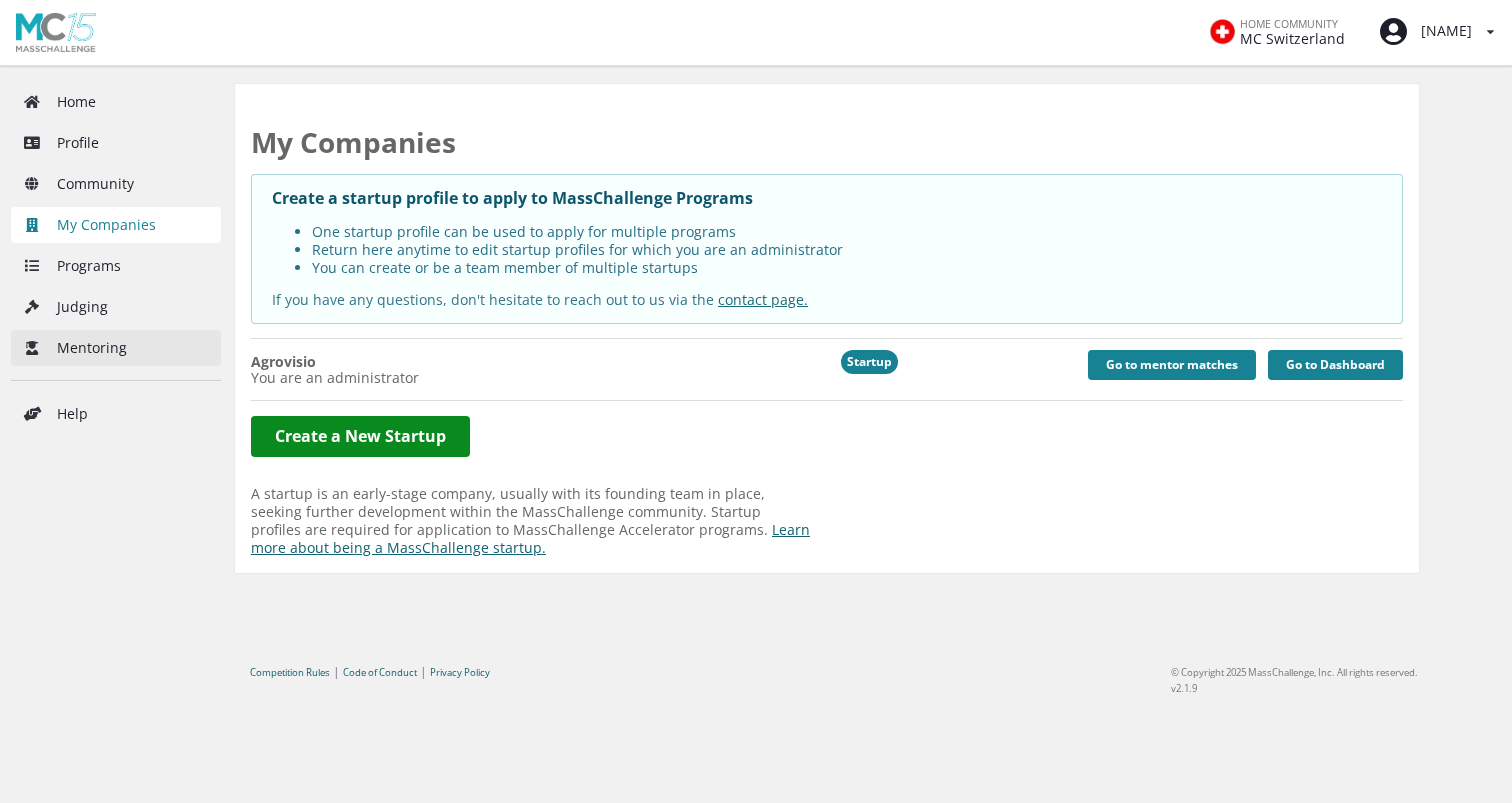 click on "Mentoring" at bounding box center (116, 348) 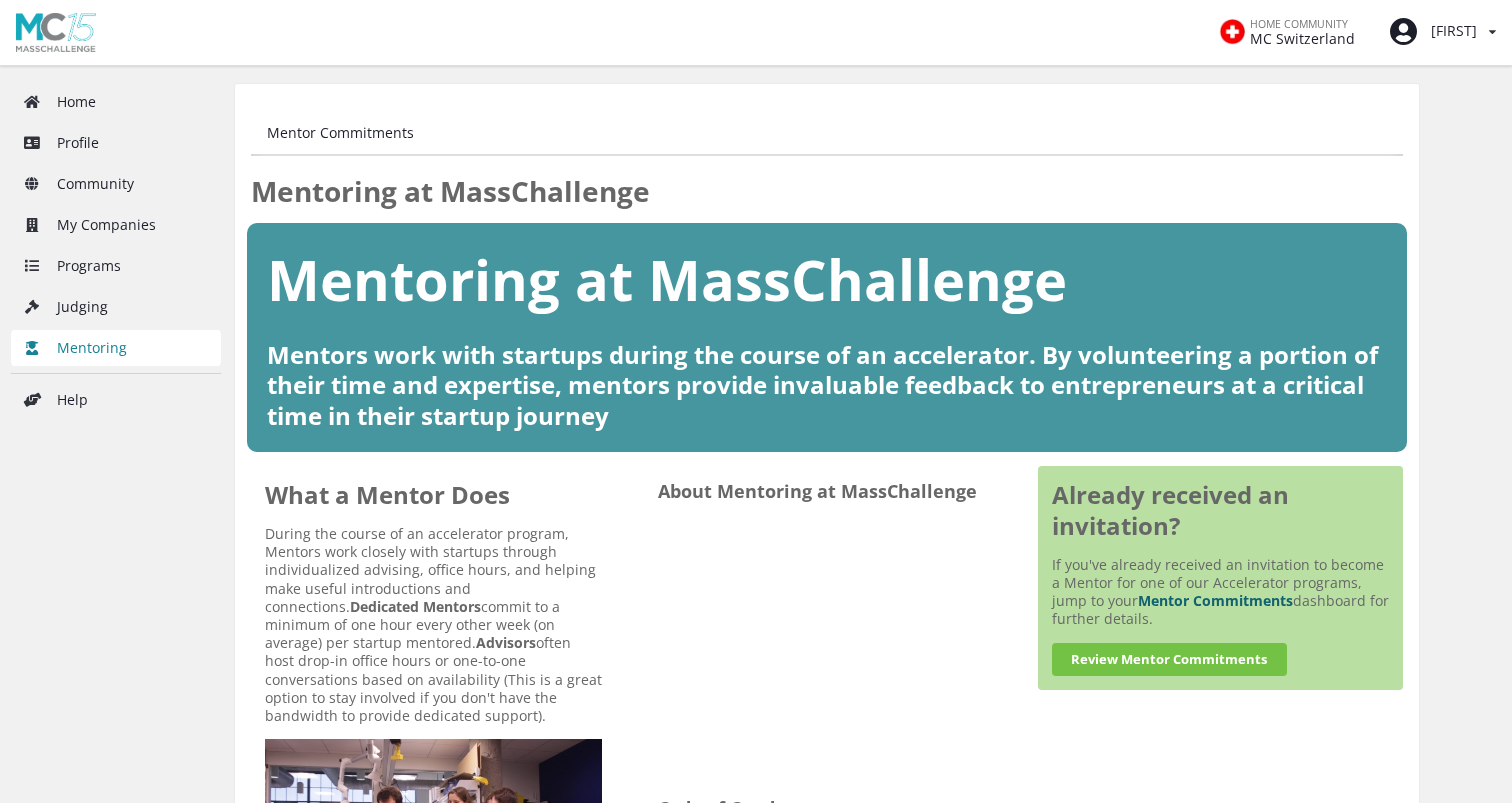 scroll, scrollTop: 0, scrollLeft: 0, axis: both 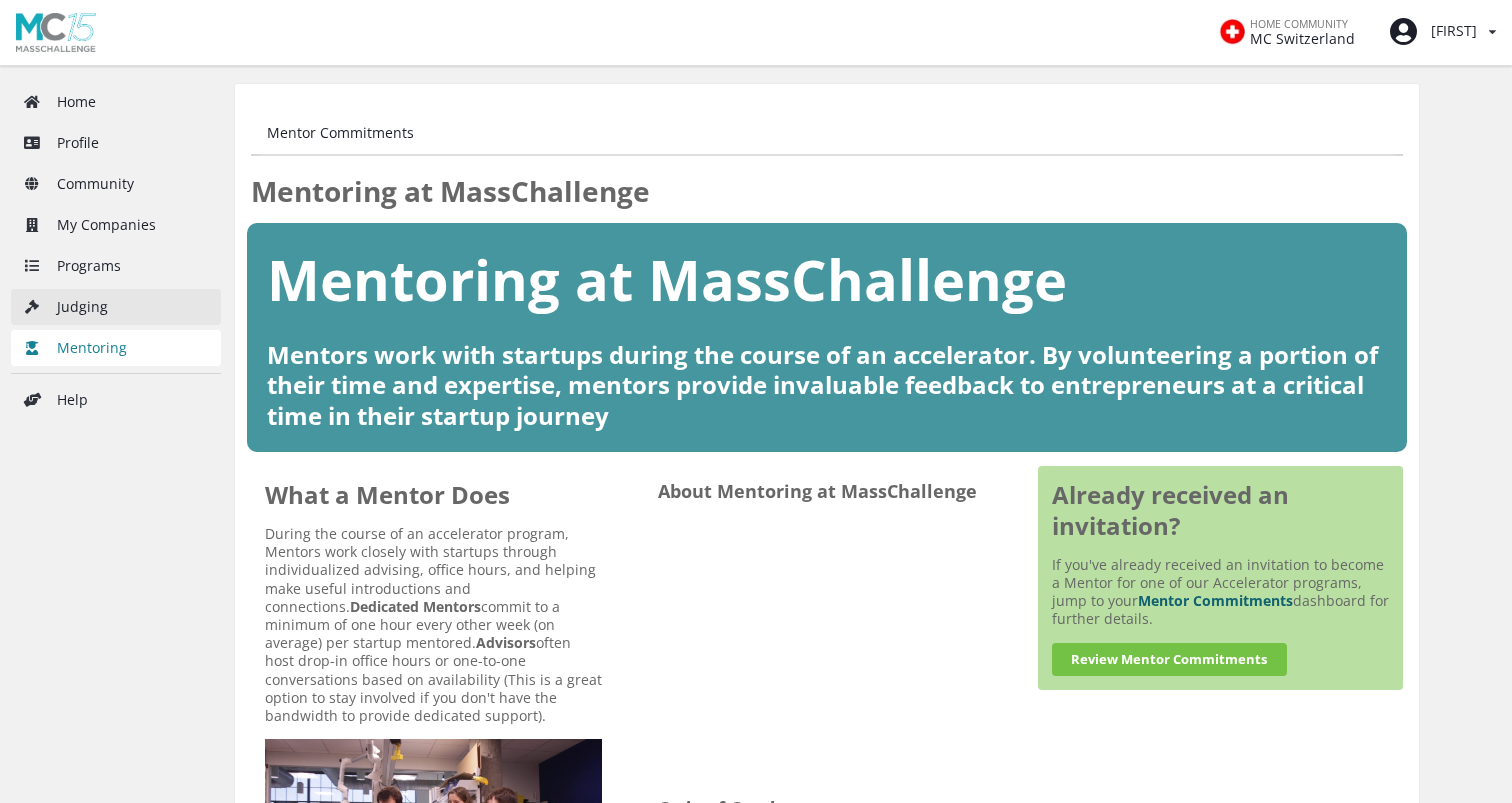 click on "Judging" at bounding box center [116, 307] 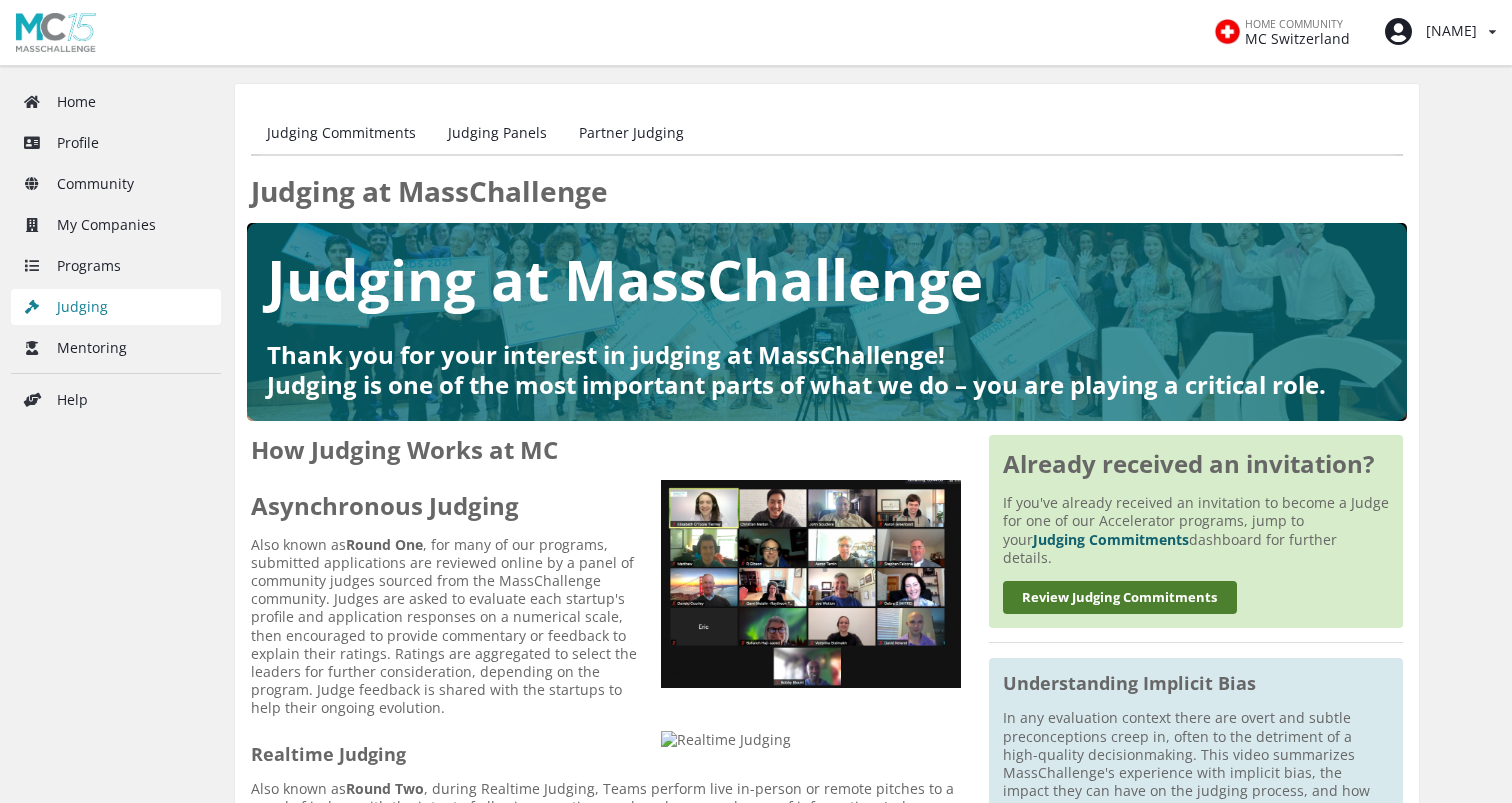 scroll, scrollTop: 0, scrollLeft: 0, axis: both 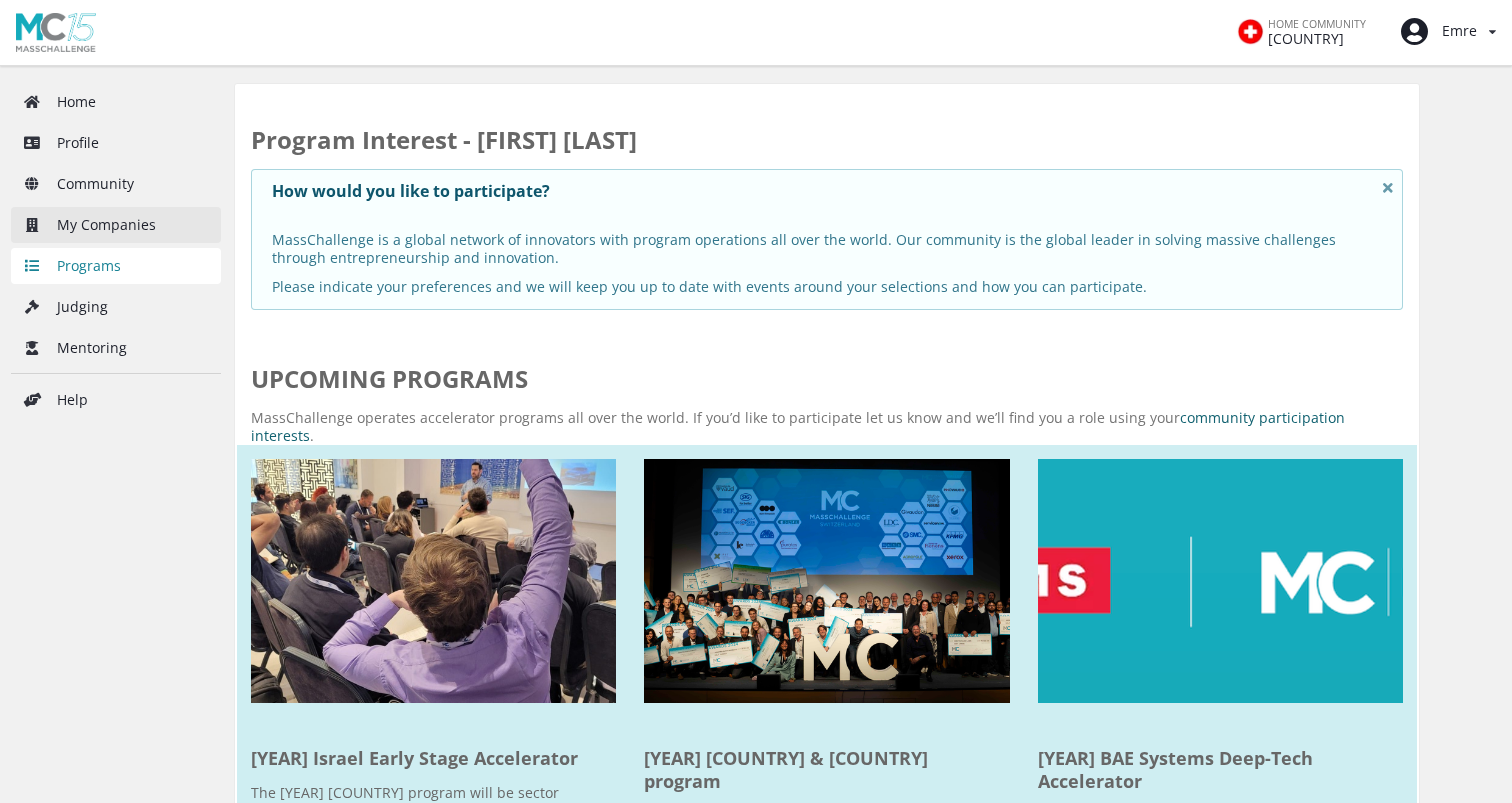 click on "My Companies" at bounding box center (116, 225) 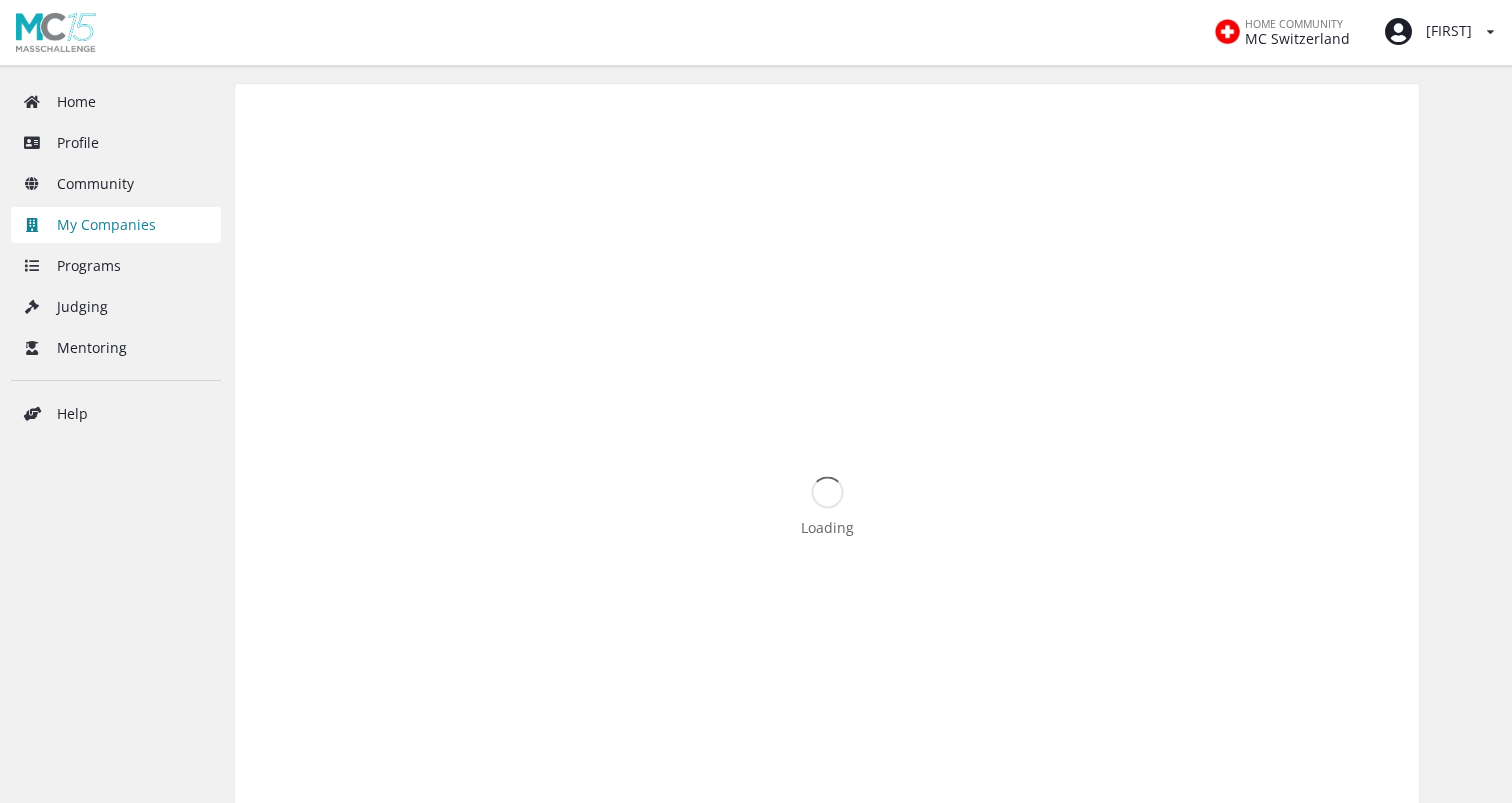 scroll, scrollTop: 0, scrollLeft: 0, axis: both 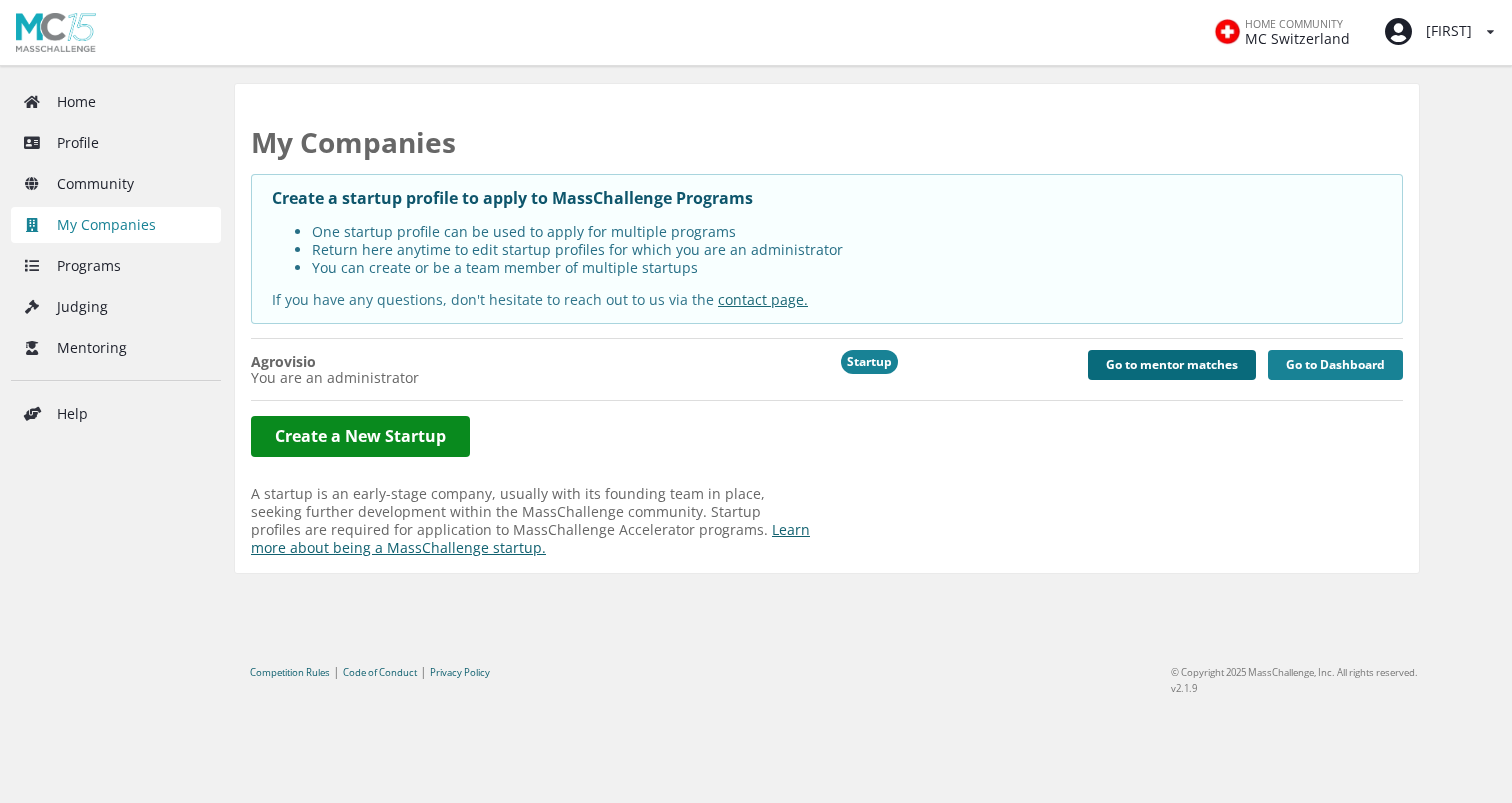 click on "Go to mentor matches" at bounding box center [1172, 365] 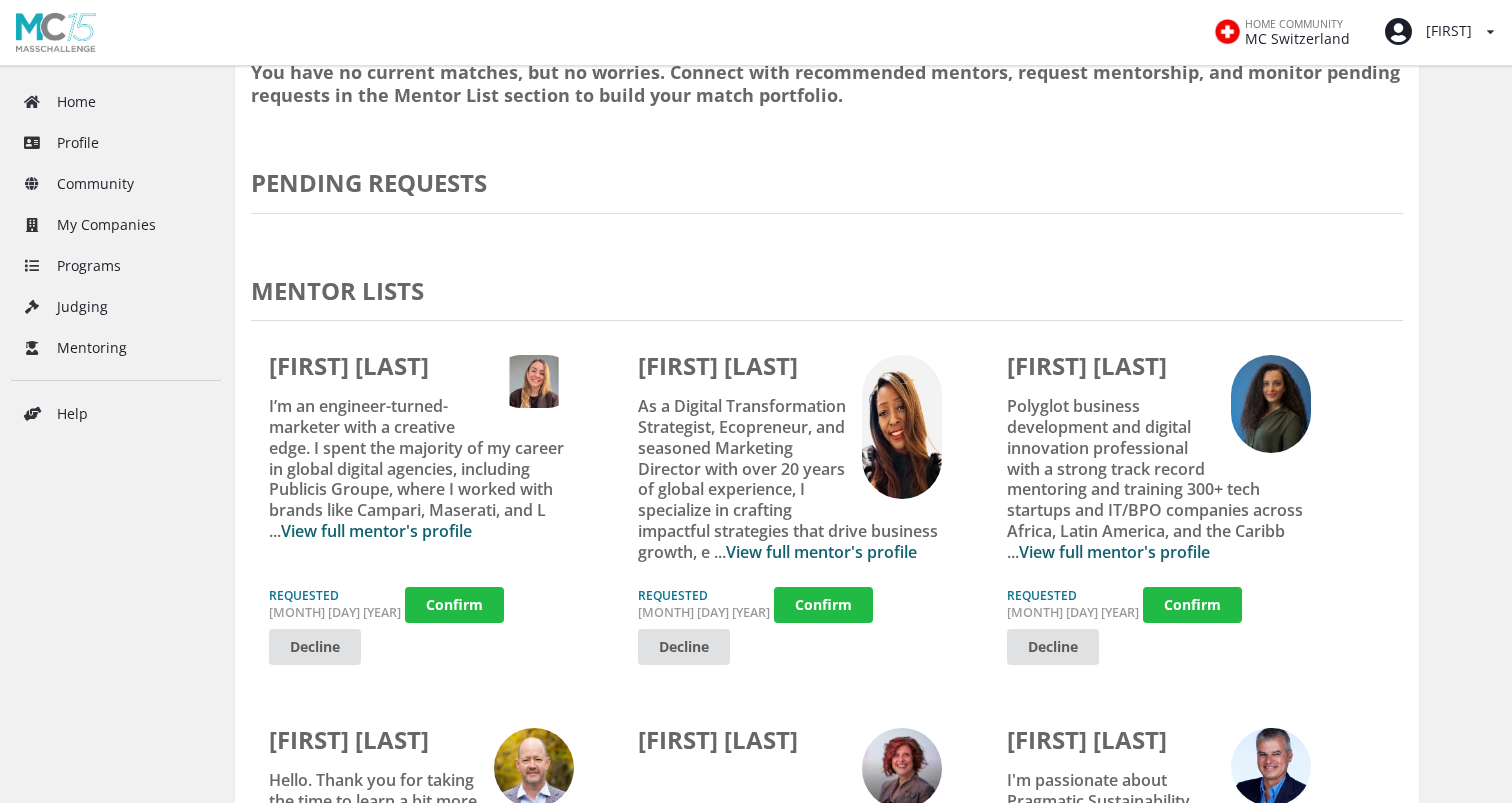 scroll, scrollTop: 448, scrollLeft: 0, axis: vertical 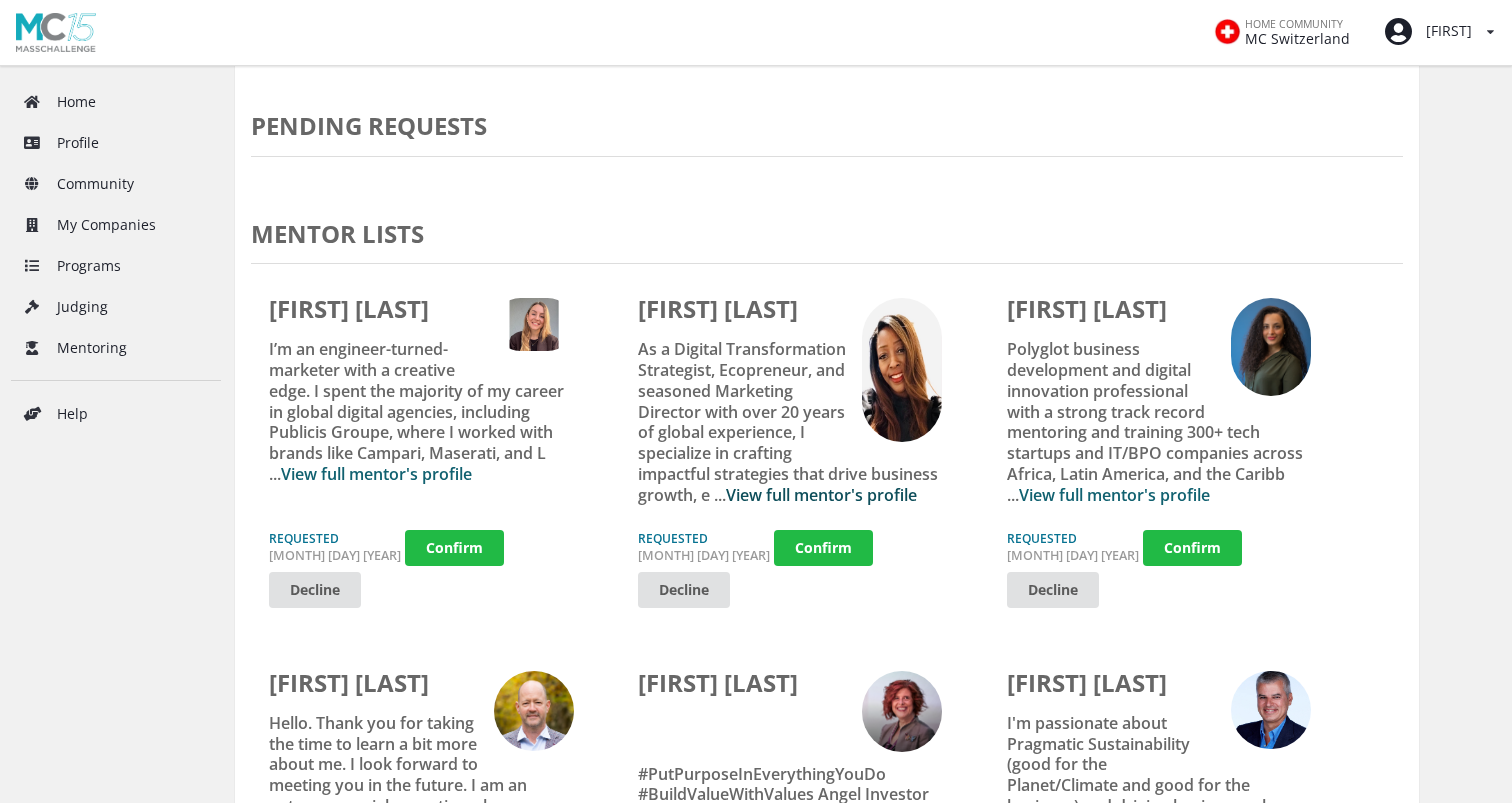 click on "View full mentor's profile" at bounding box center (821, 495) 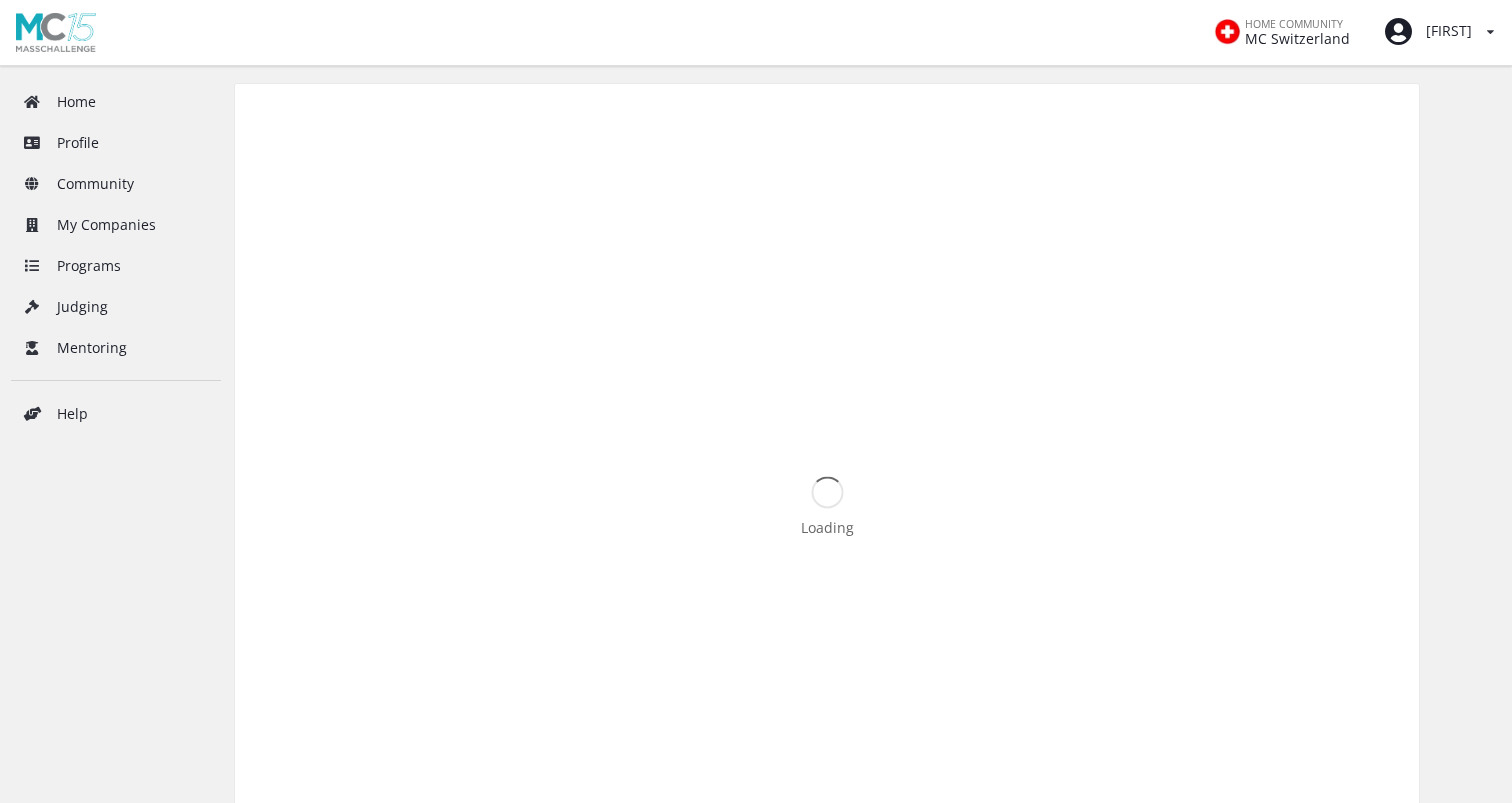scroll, scrollTop: 0, scrollLeft: 0, axis: both 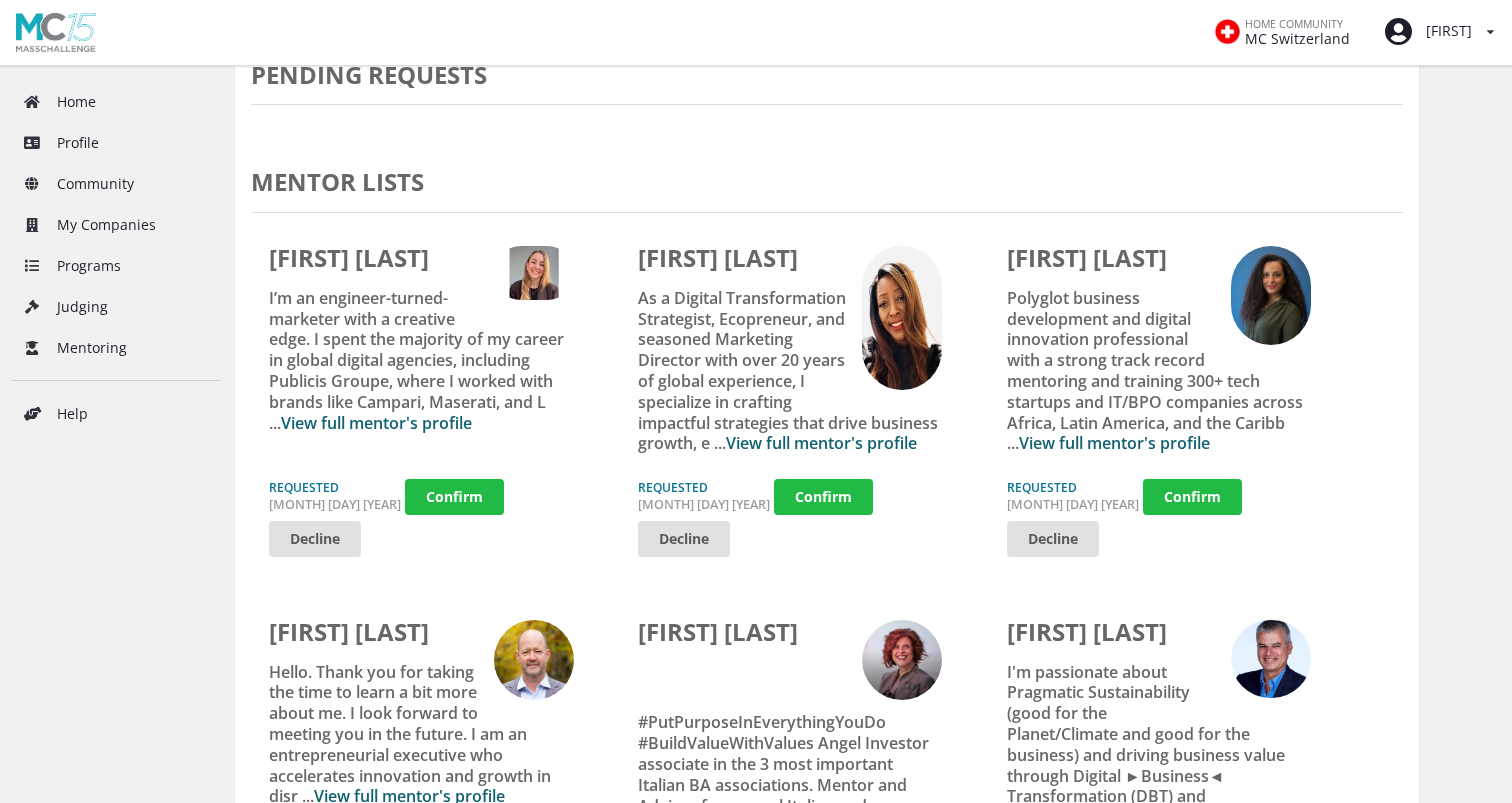 click on "Haifa Ben Salem Polyglot business development and digital innovation professional with a strong track record mentoring and training 300+ tech startups and IT/BPO companies across Africa, Latin America, and the Caribb   ...  View full mentor's profile" at bounding box center [421, 286] 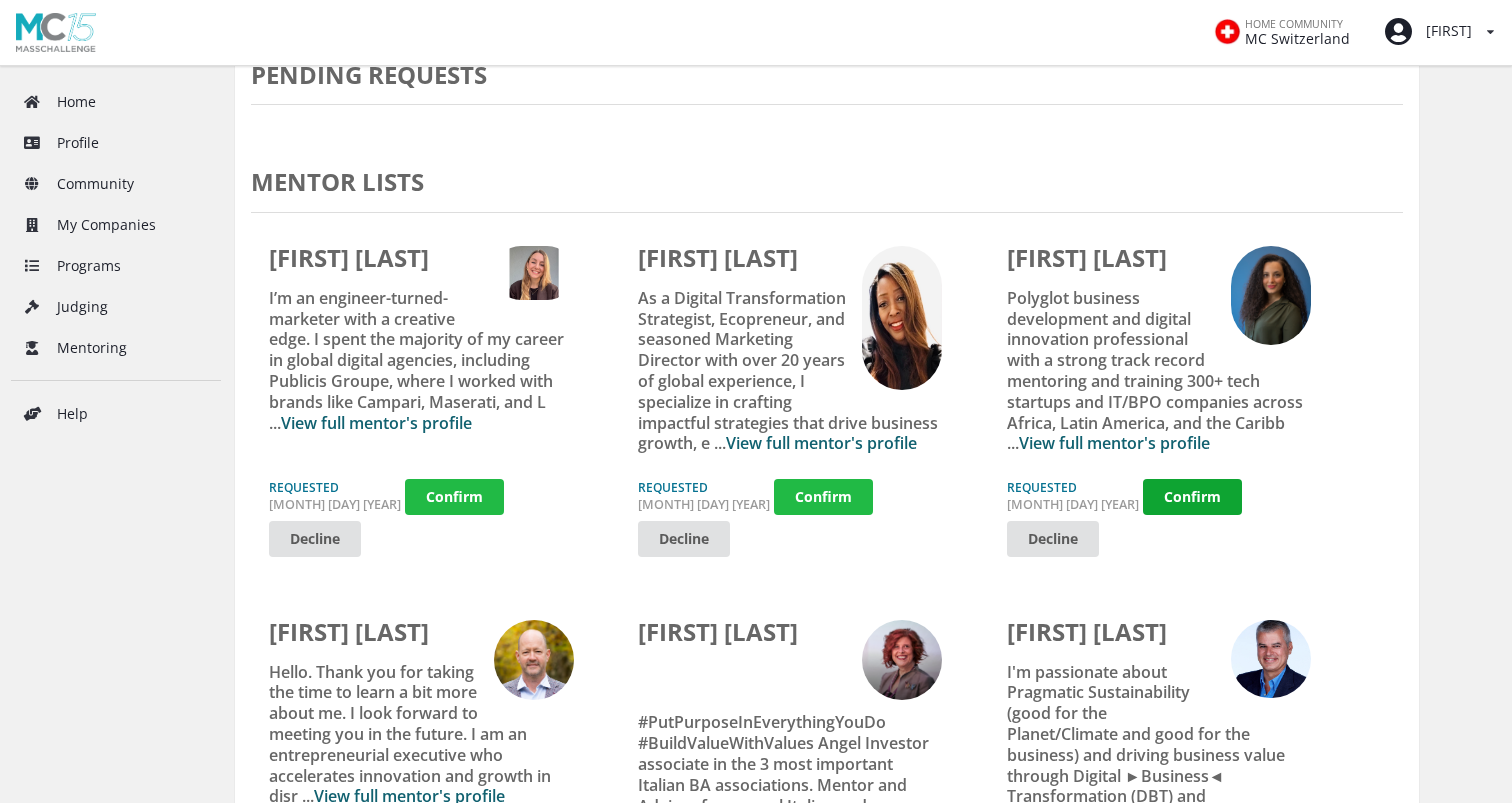 click on "Confirm" at bounding box center (454, 435) 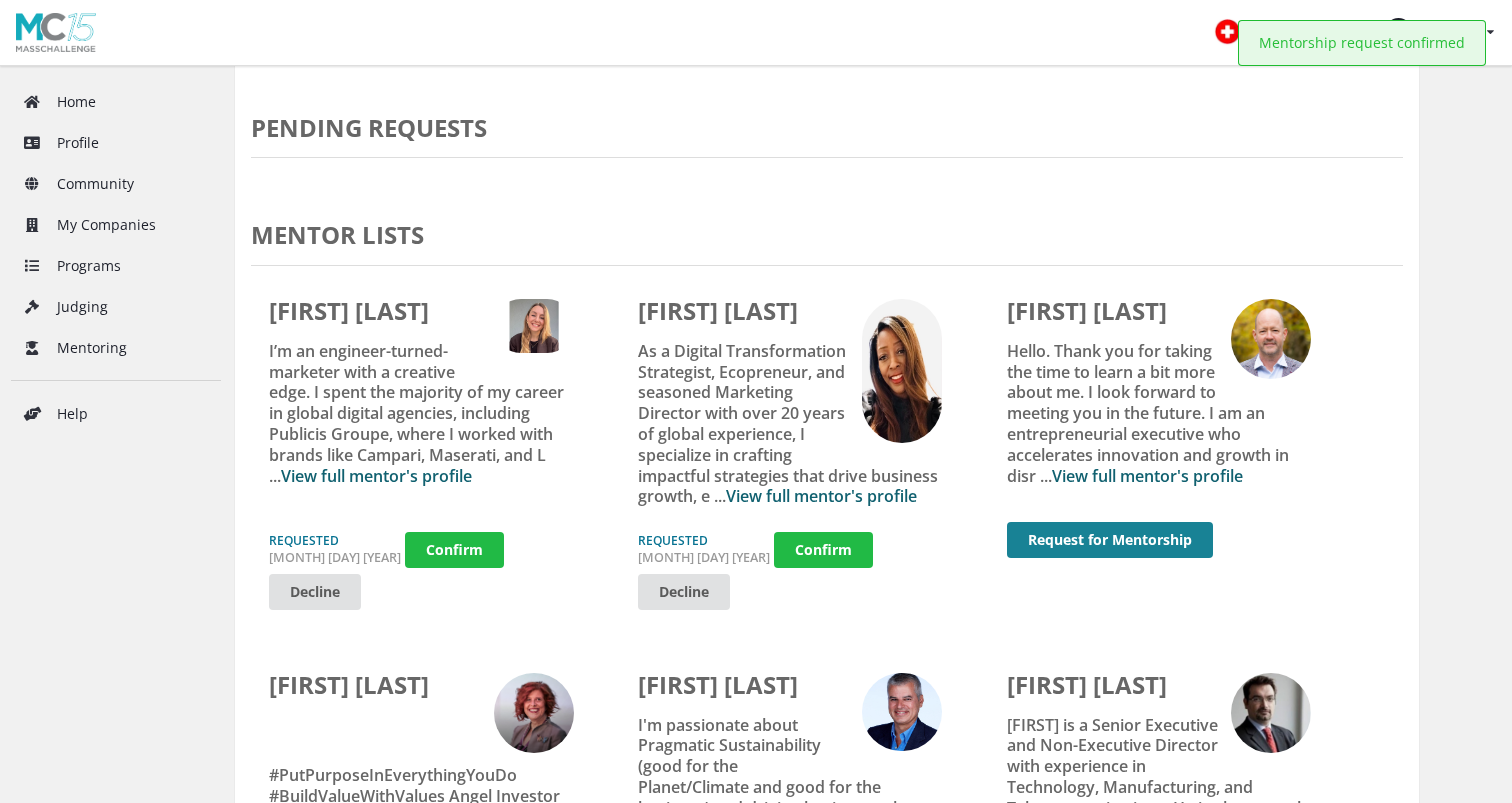 scroll, scrollTop: 766, scrollLeft: 0, axis: vertical 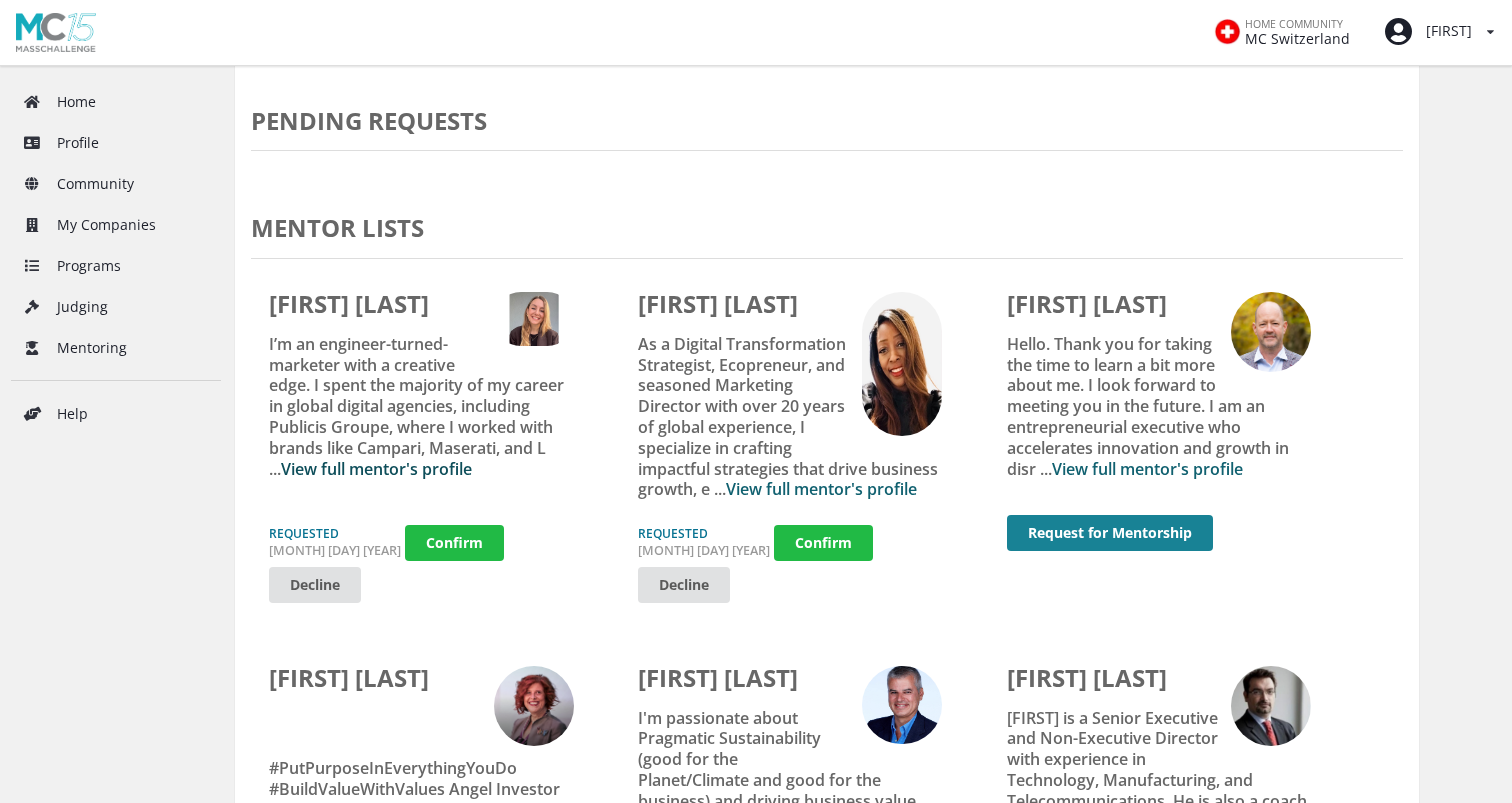 click on "View full mentor's profile" at bounding box center [376, 407] 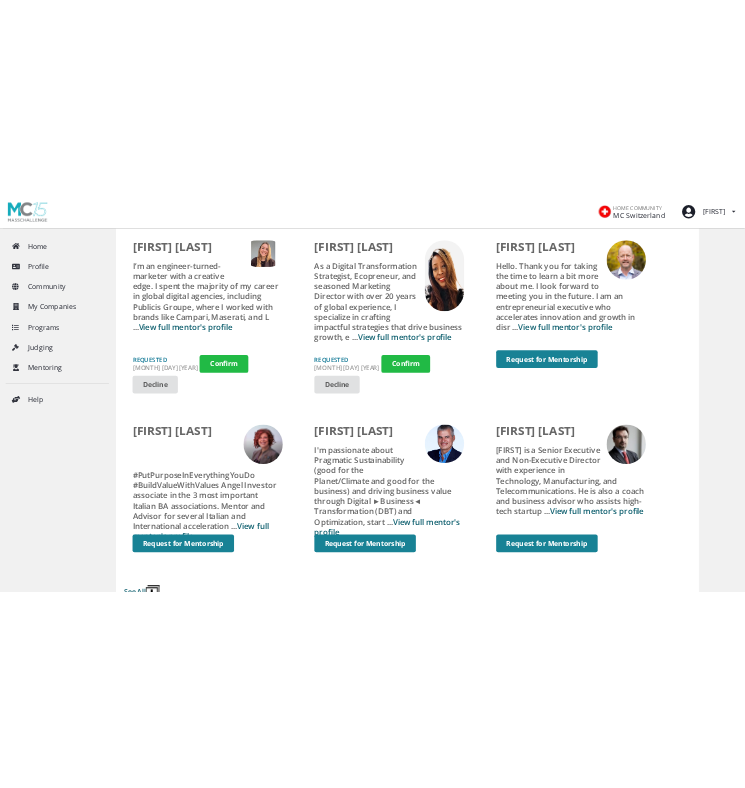 scroll, scrollTop: 995, scrollLeft: 0, axis: vertical 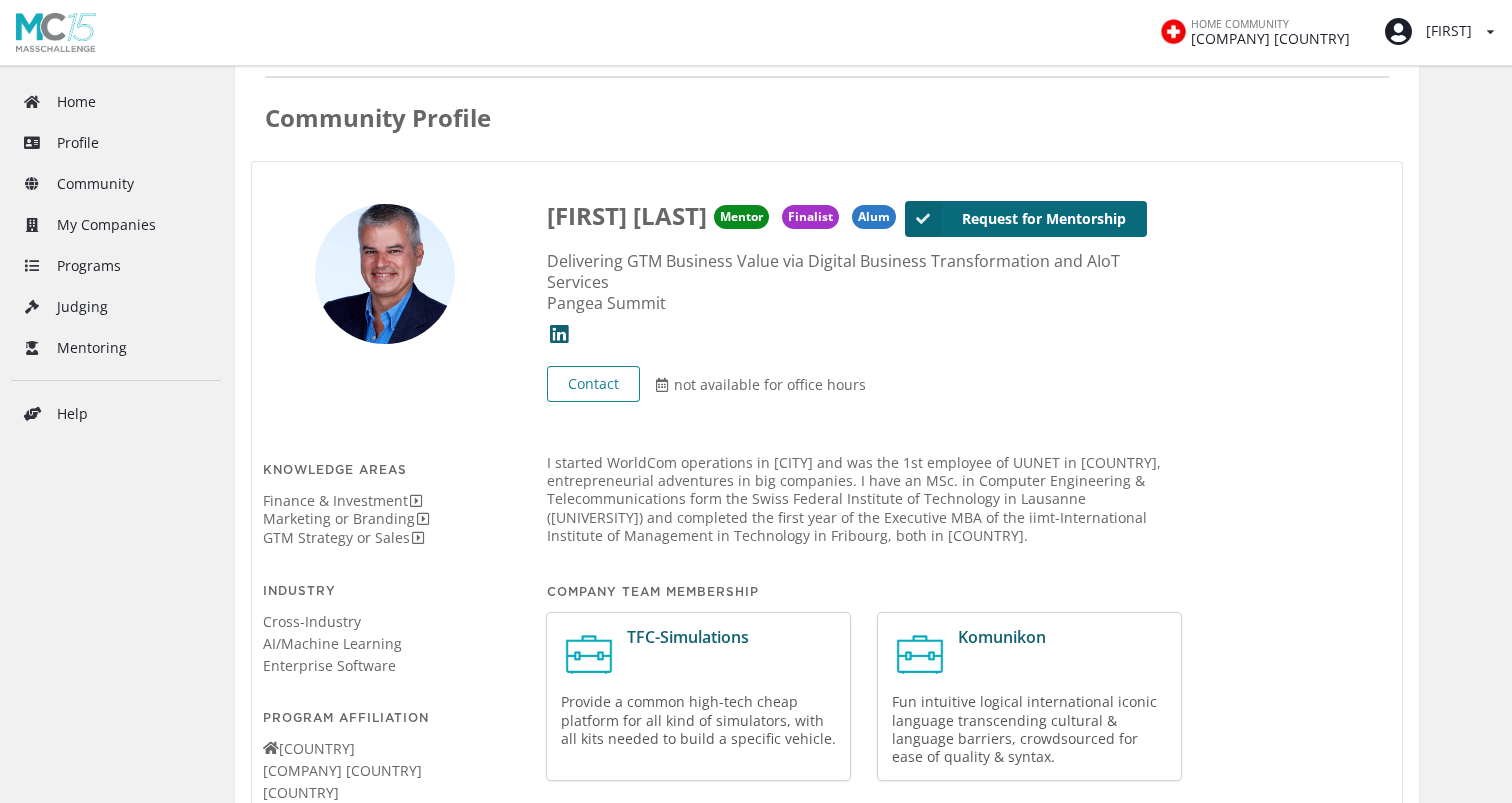 click on "Request for Mentorship" at bounding box center [1026, 219] 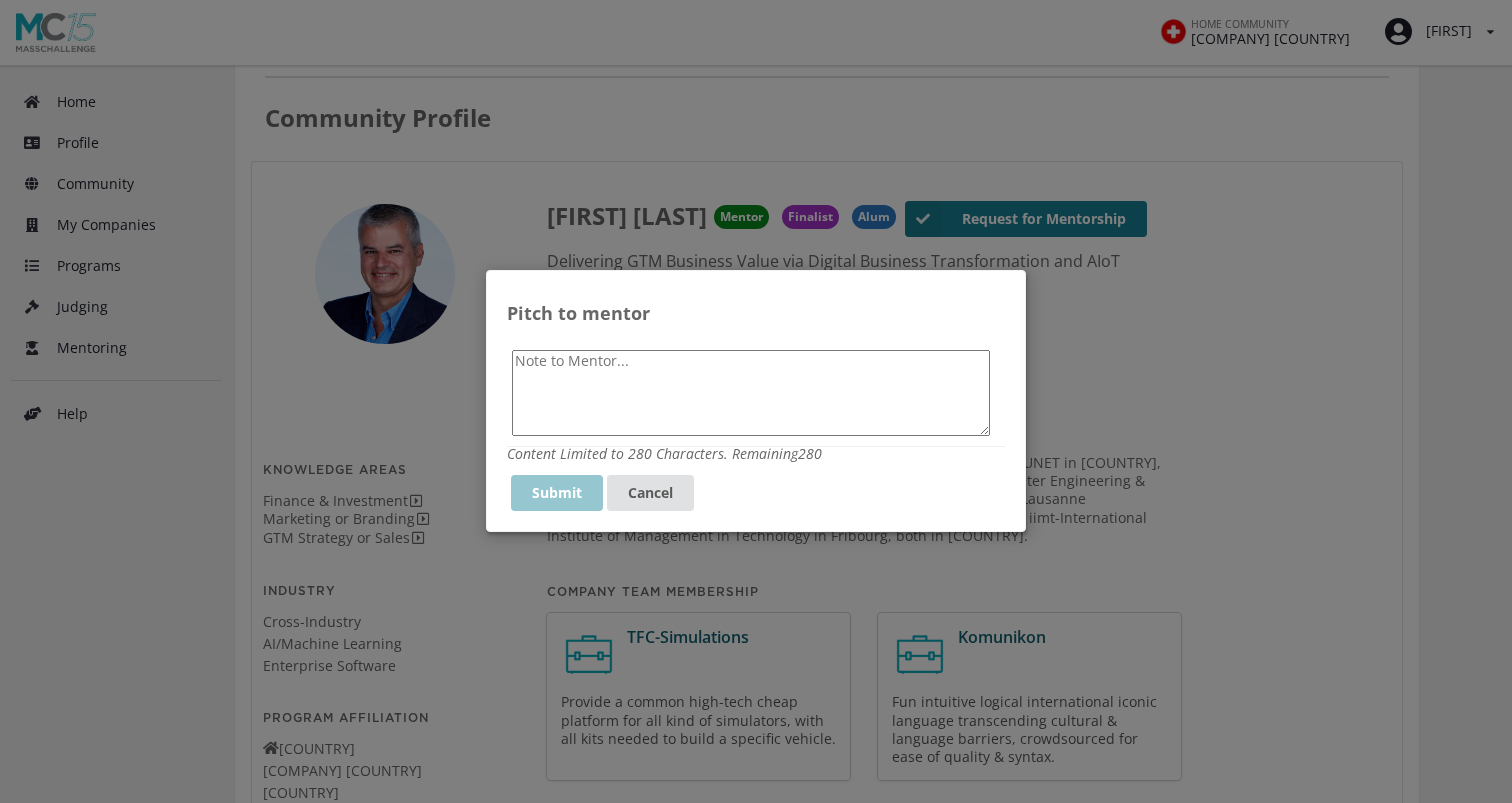 click at bounding box center [751, 393] 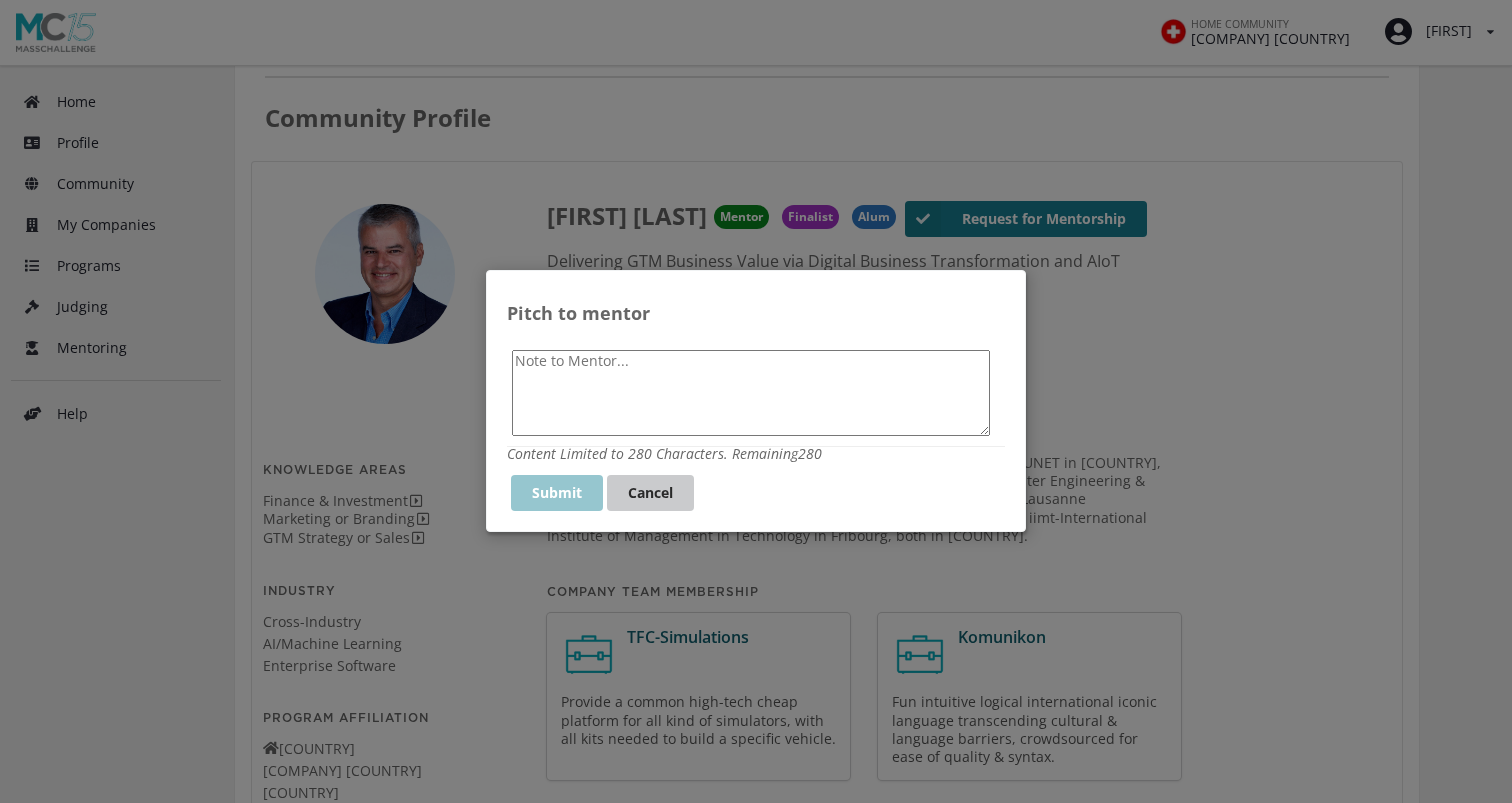 click on "Cancel" at bounding box center [650, 494] 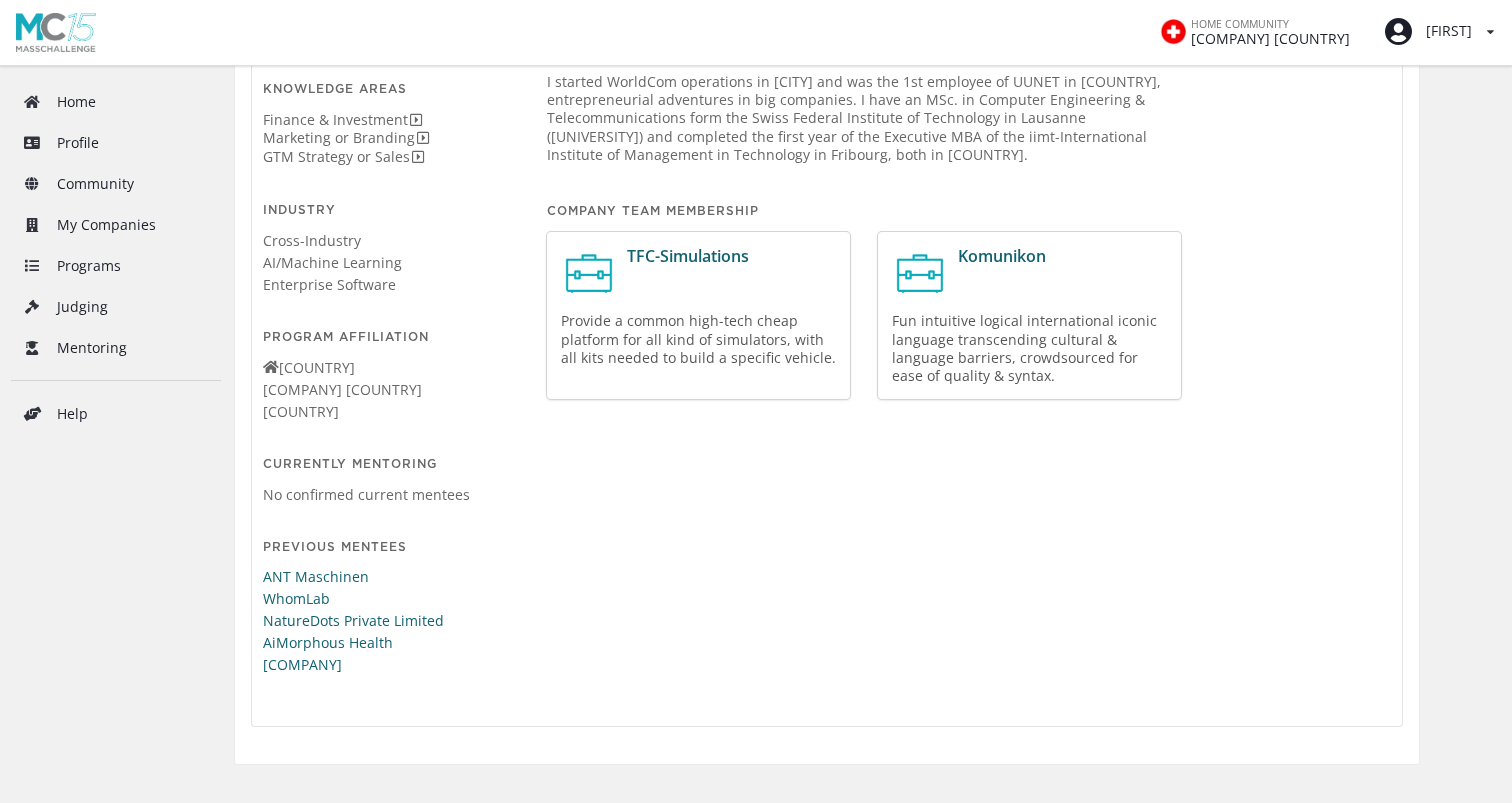 scroll, scrollTop: 458, scrollLeft: 0, axis: vertical 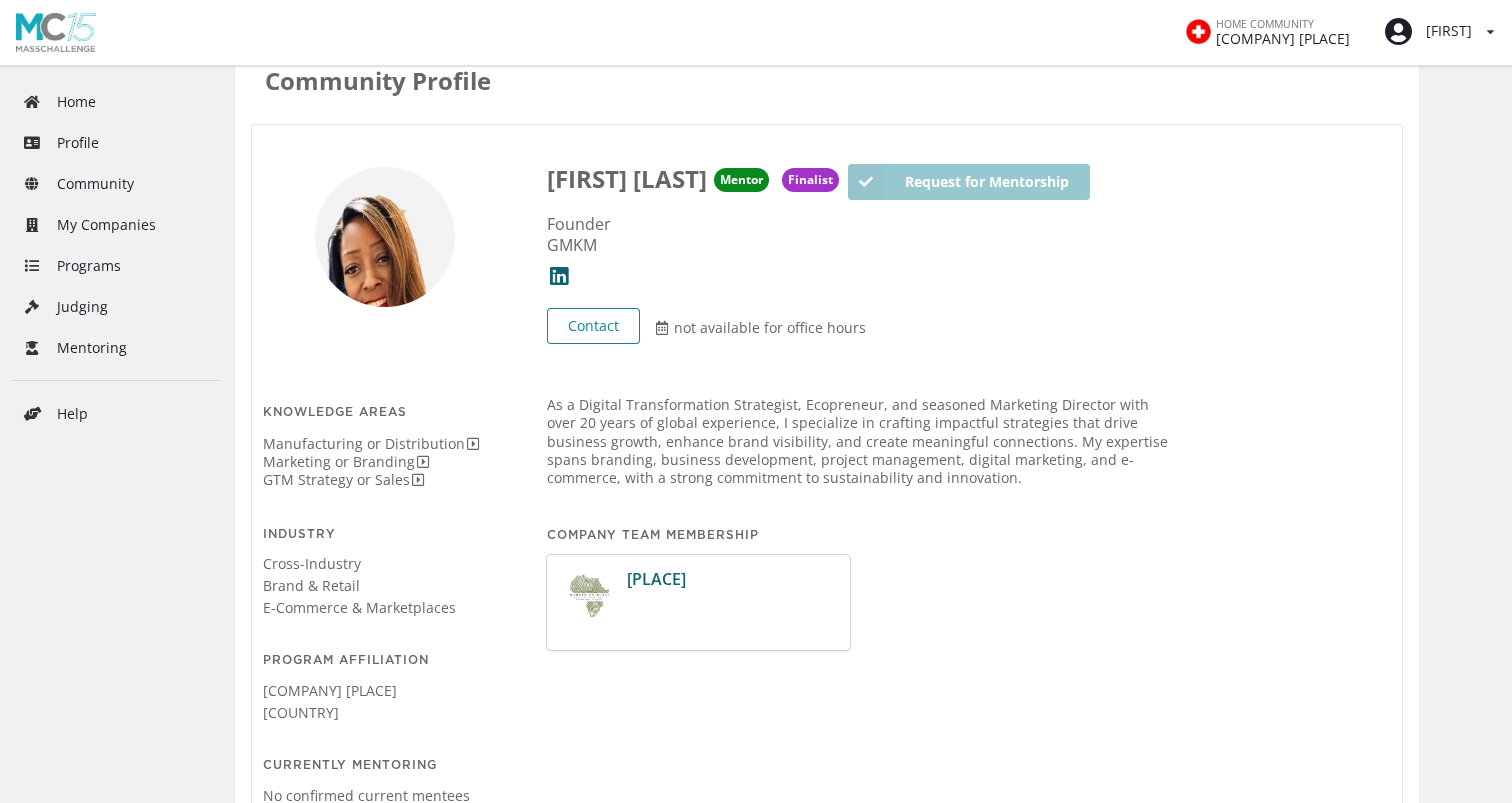 click at bounding box center [385, 237] 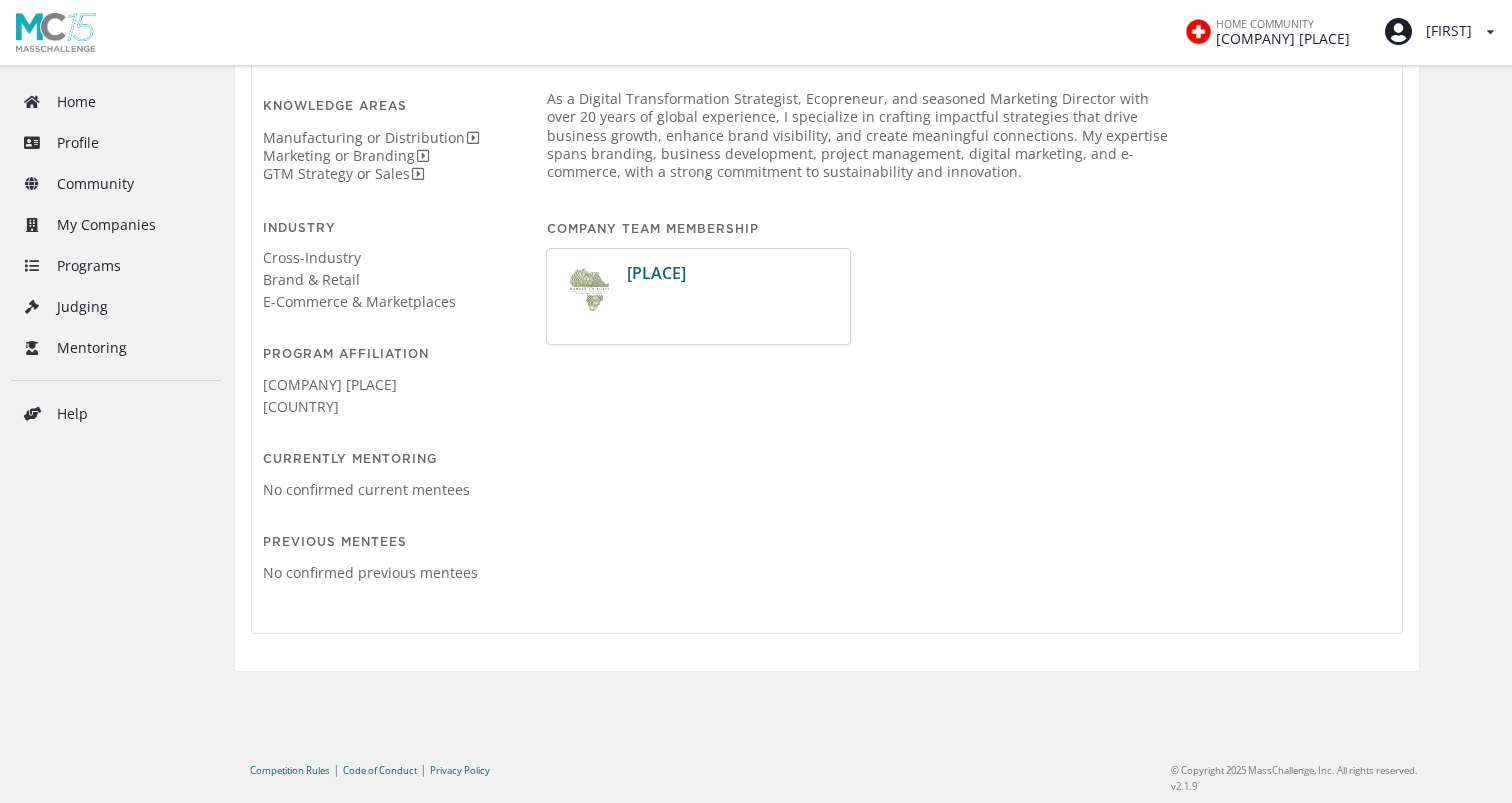 scroll, scrollTop: 431, scrollLeft: 0, axis: vertical 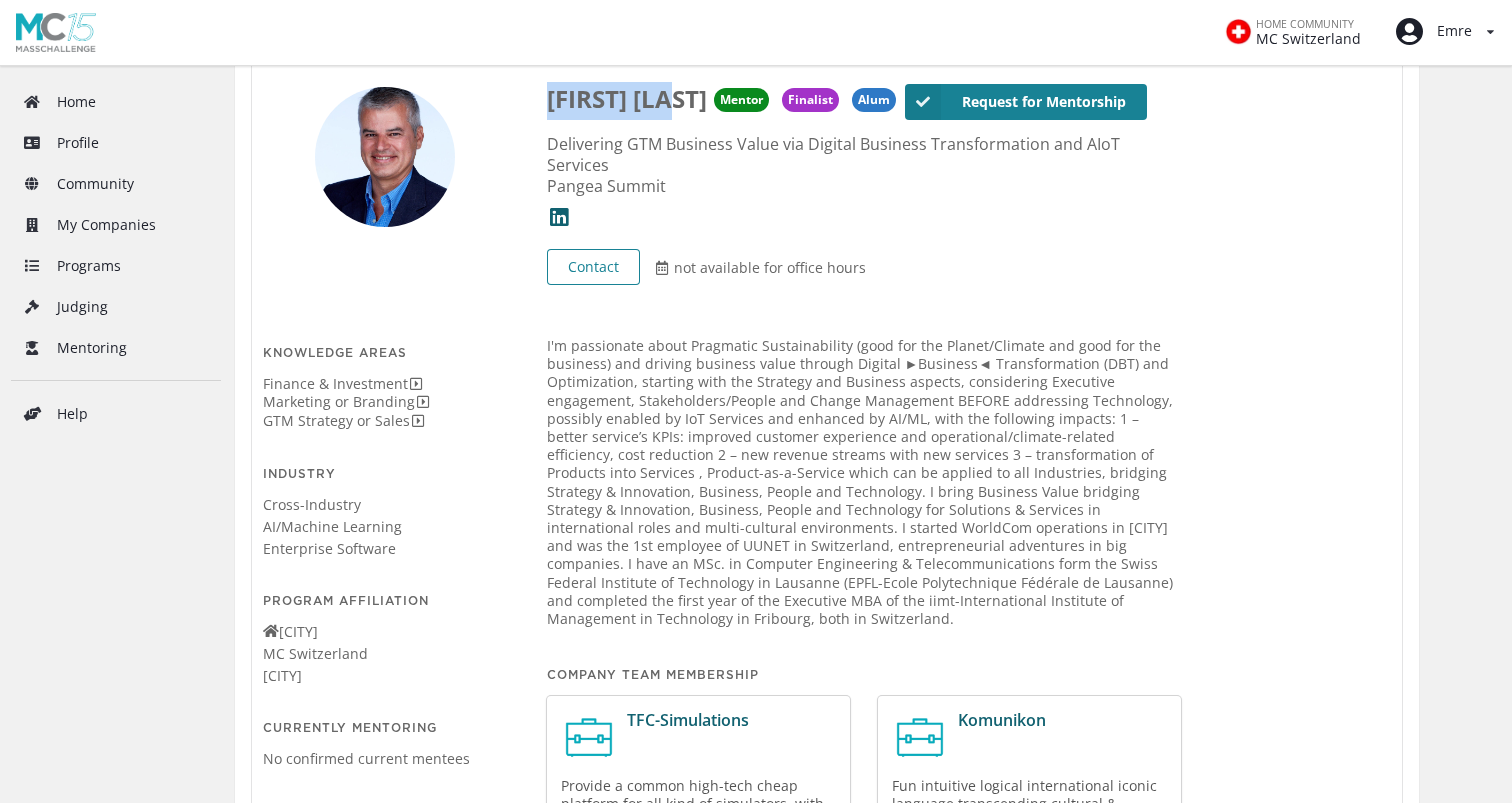 drag, startPoint x: 542, startPoint y: 103, endPoint x: 692, endPoint y: 101, distance: 150.01334 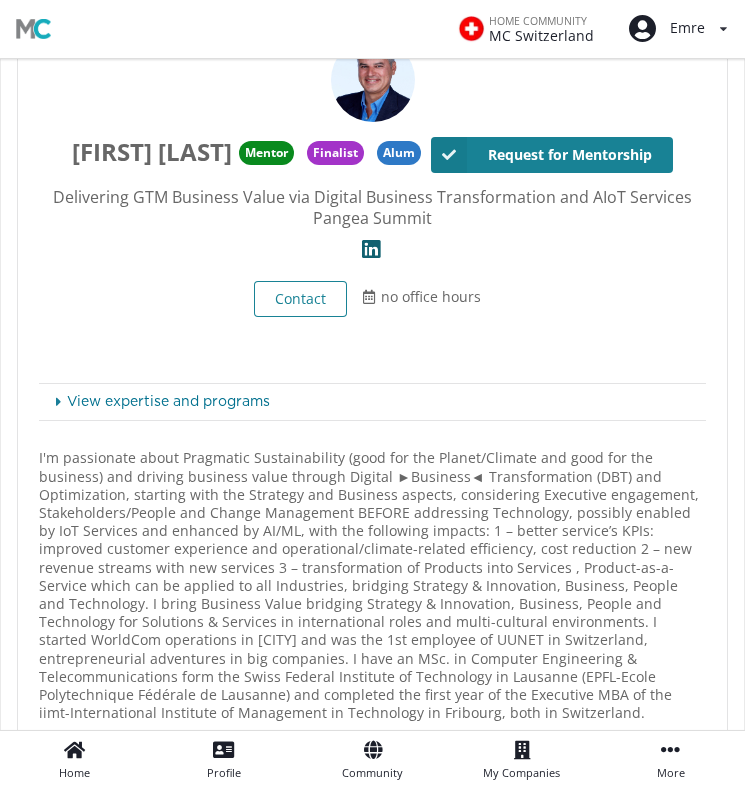 click on "View expertise and programs" at bounding box center [372, 402] 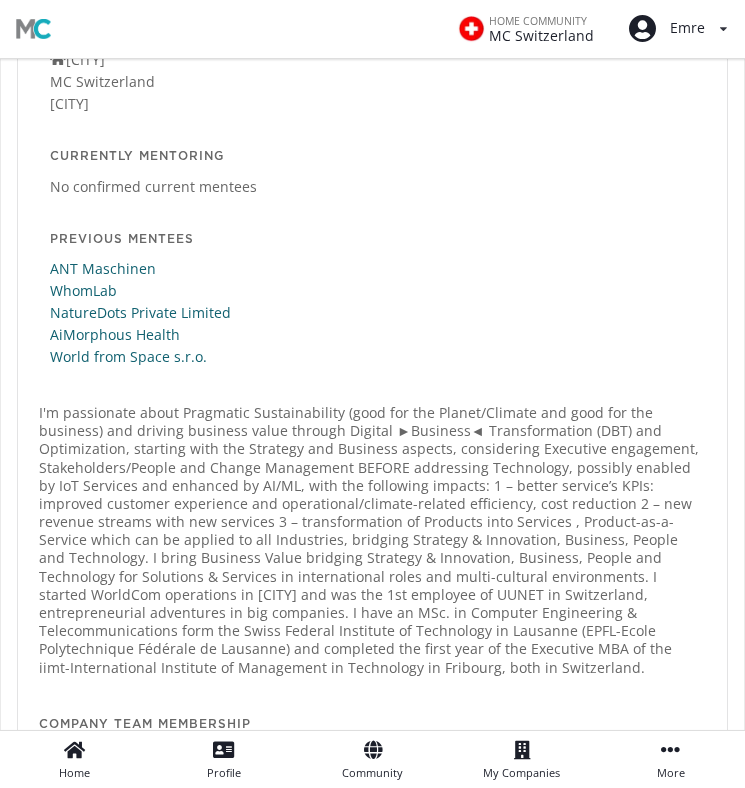 scroll, scrollTop: 950, scrollLeft: 0, axis: vertical 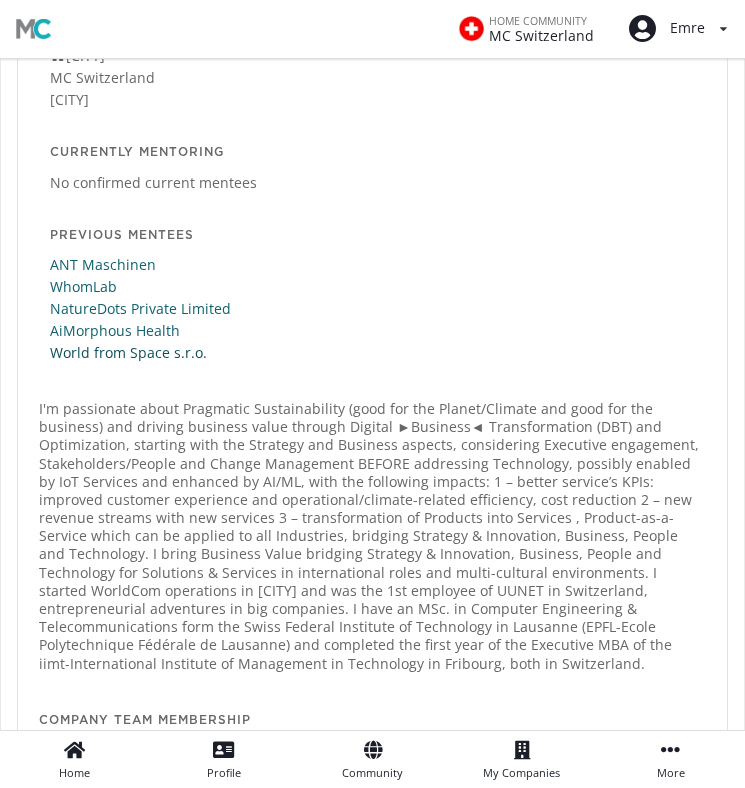 click on "World from Space s.r.o." at bounding box center [373, 351] 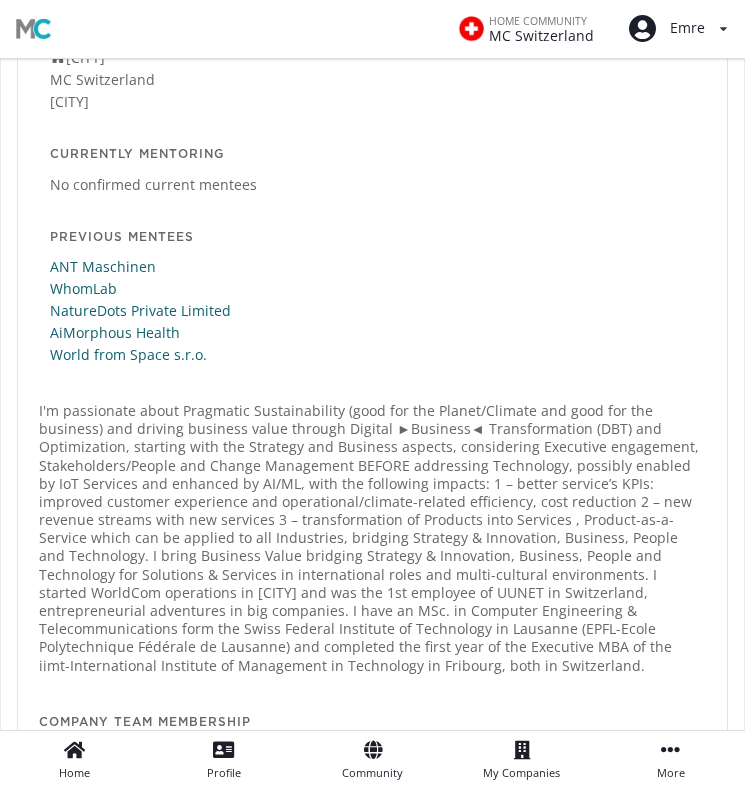 scroll, scrollTop: 963, scrollLeft: 0, axis: vertical 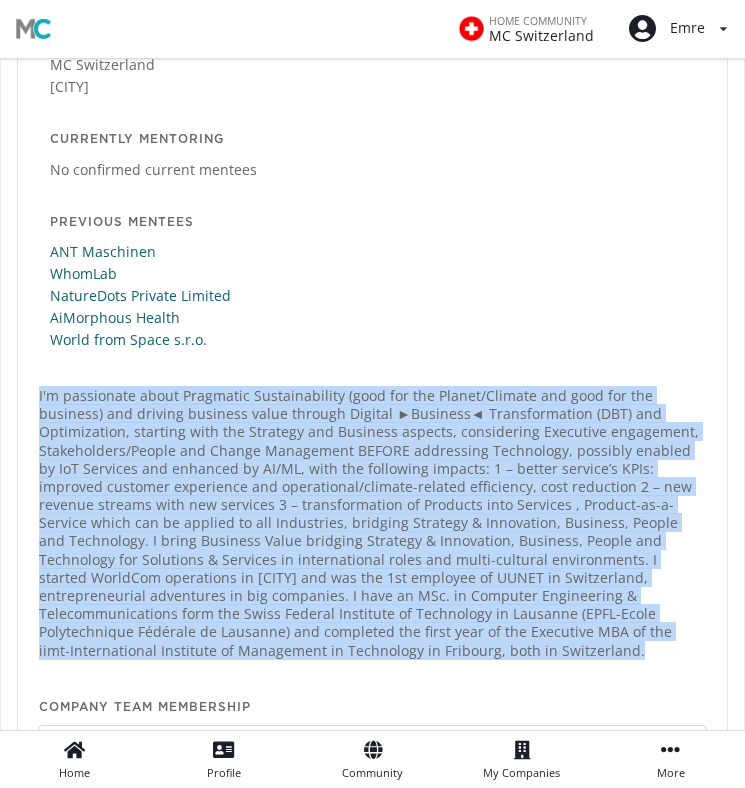 drag, startPoint x: 241, startPoint y: 655, endPoint x: 39, endPoint y: 402, distance: 323.74835 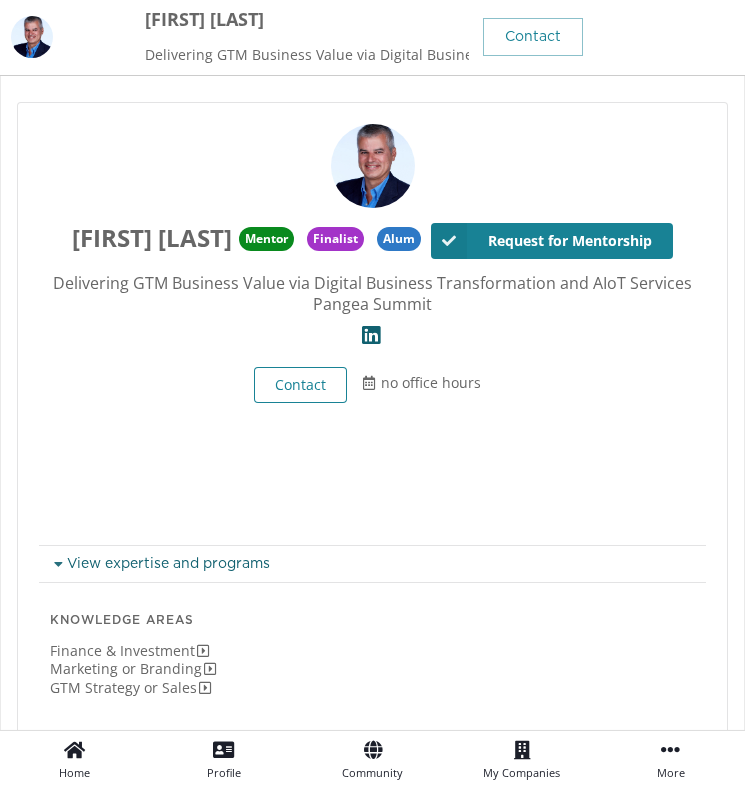 scroll, scrollTop: 0, scrollLeft: 0, axis: both 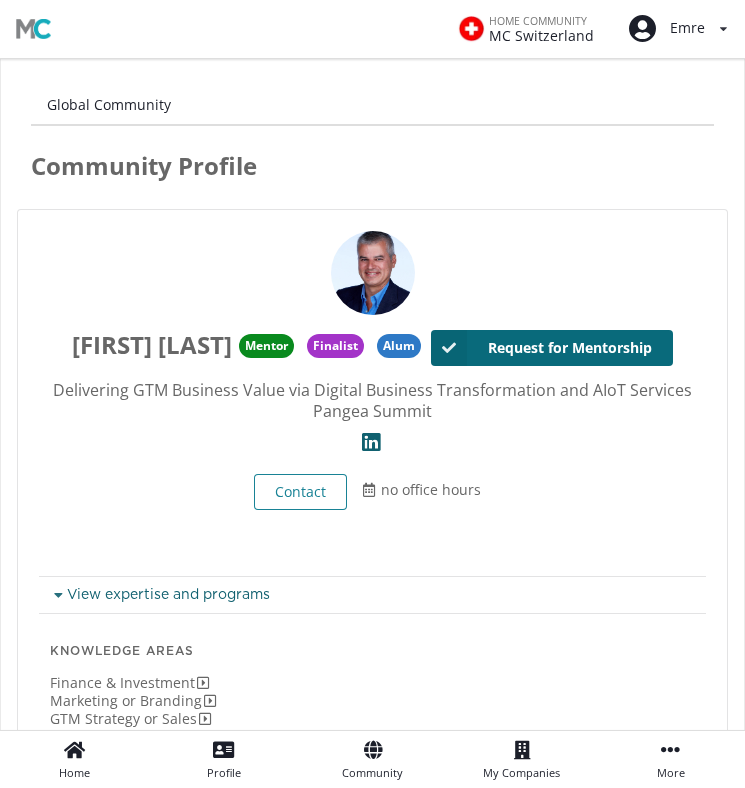 click on "Request for Mentorship" at bounding box center [552, 348] 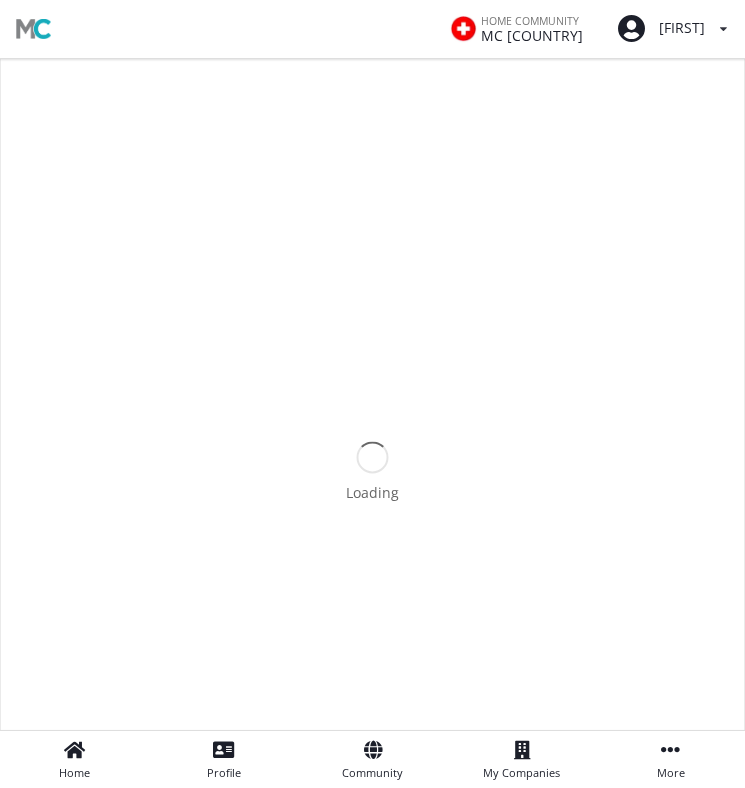 scroll, scrollTop: 0, scrollLeft: 0, axis: both 